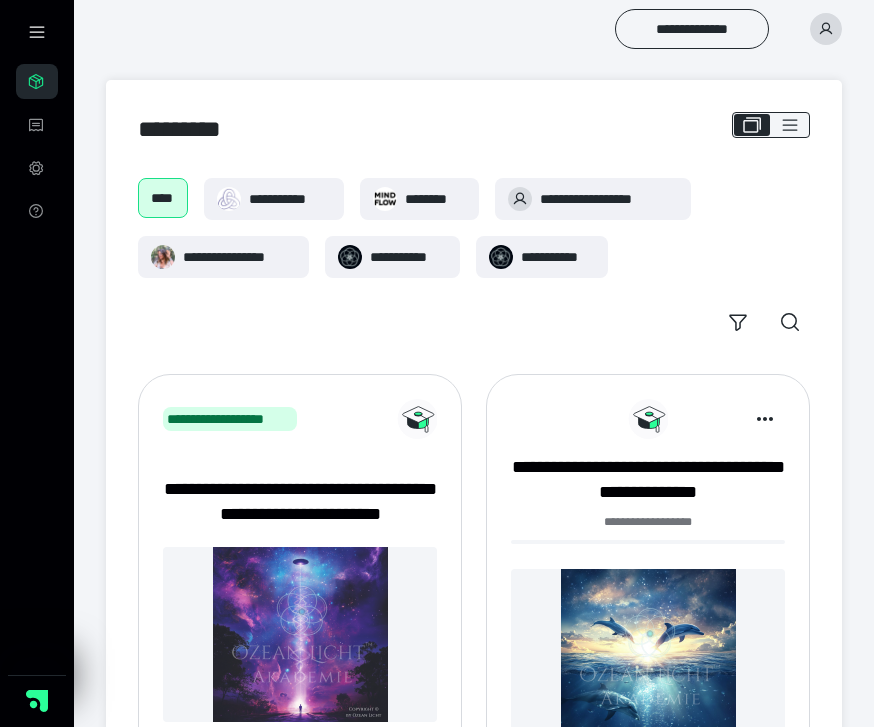 scroll, scrollTop: 0, scrollLeft: 0, axis: both 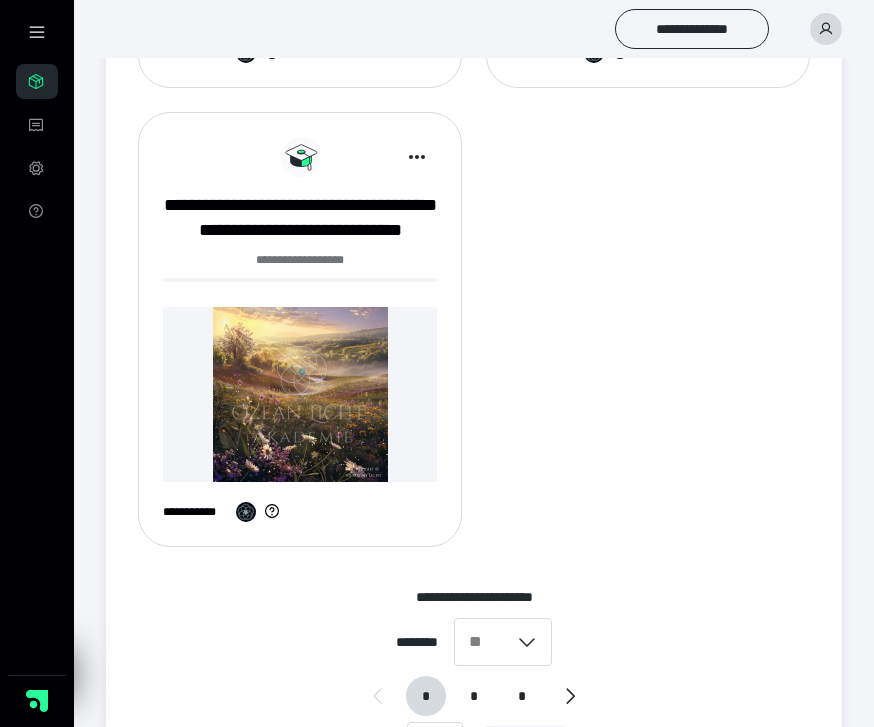 click on "*" at bounding box center (474, 696) 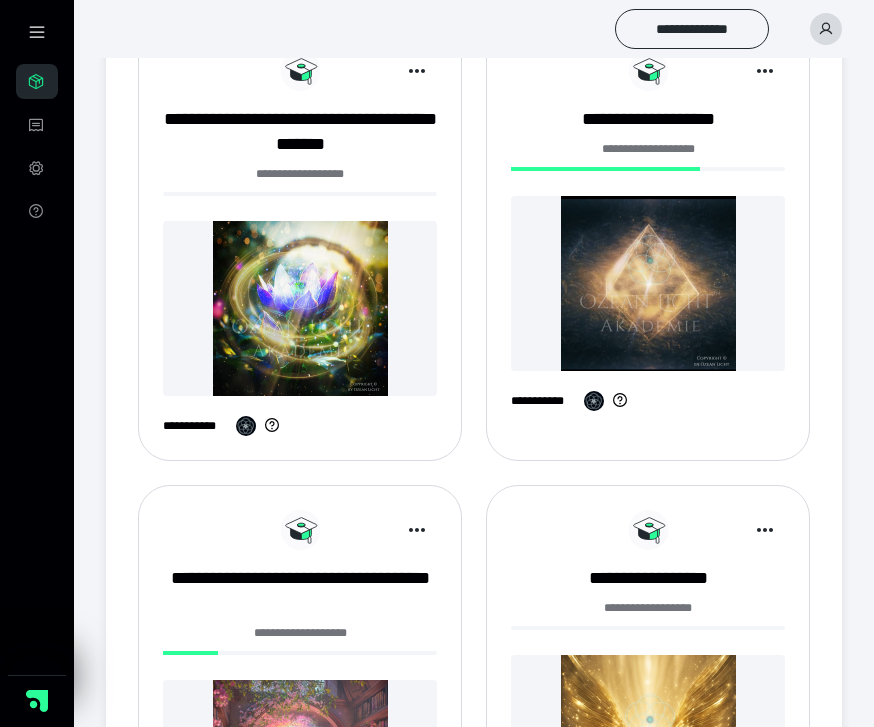 scroll, scrollTop: 1240, scrollLeft: 0, axis: vertical 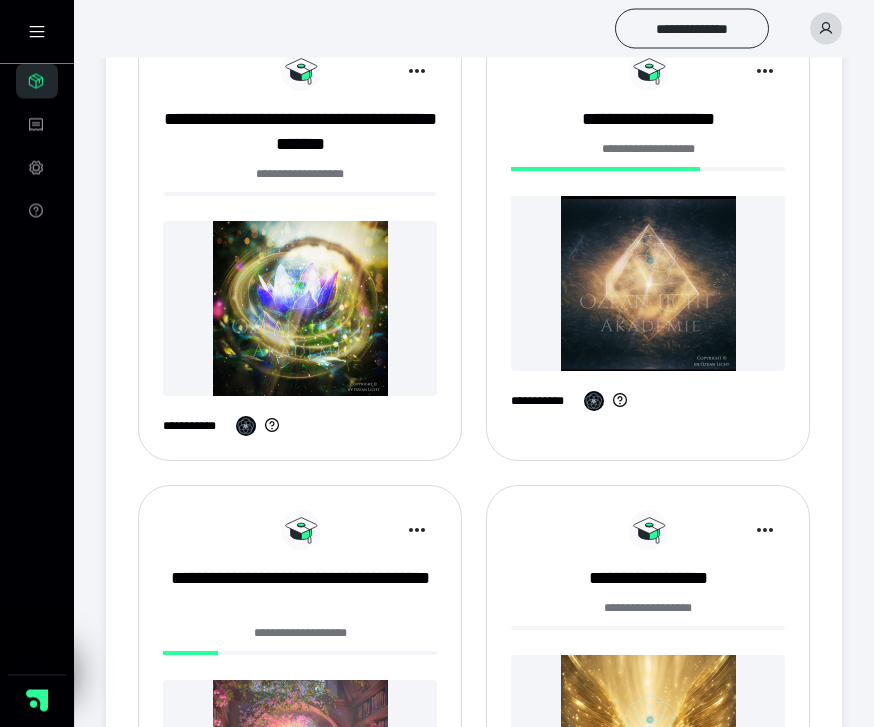 click at bounding box center [648, 284] 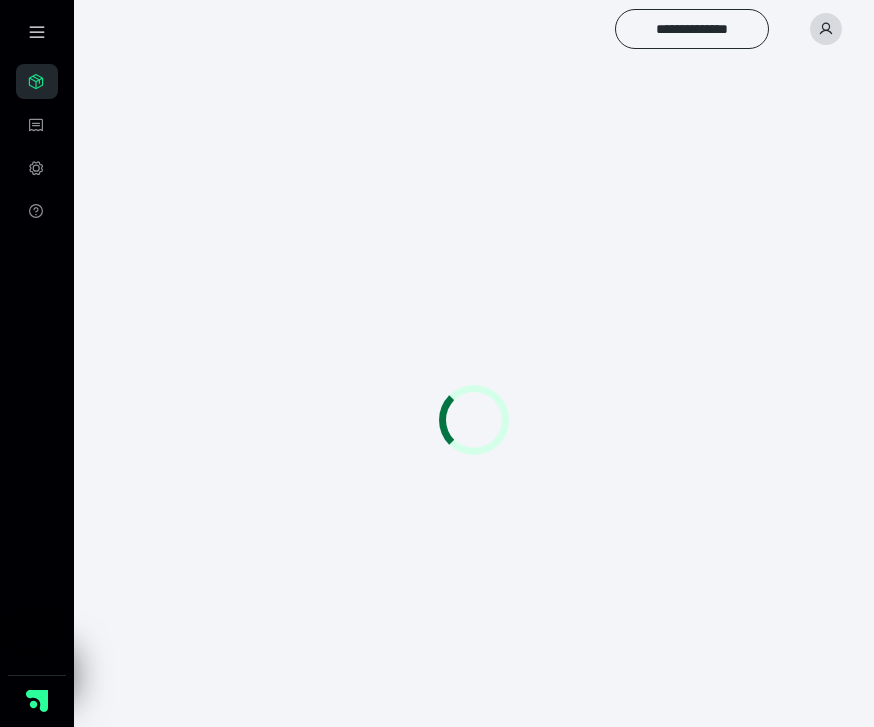 scroll, scrollTop: 0, scrollLeft: 0, axis: both 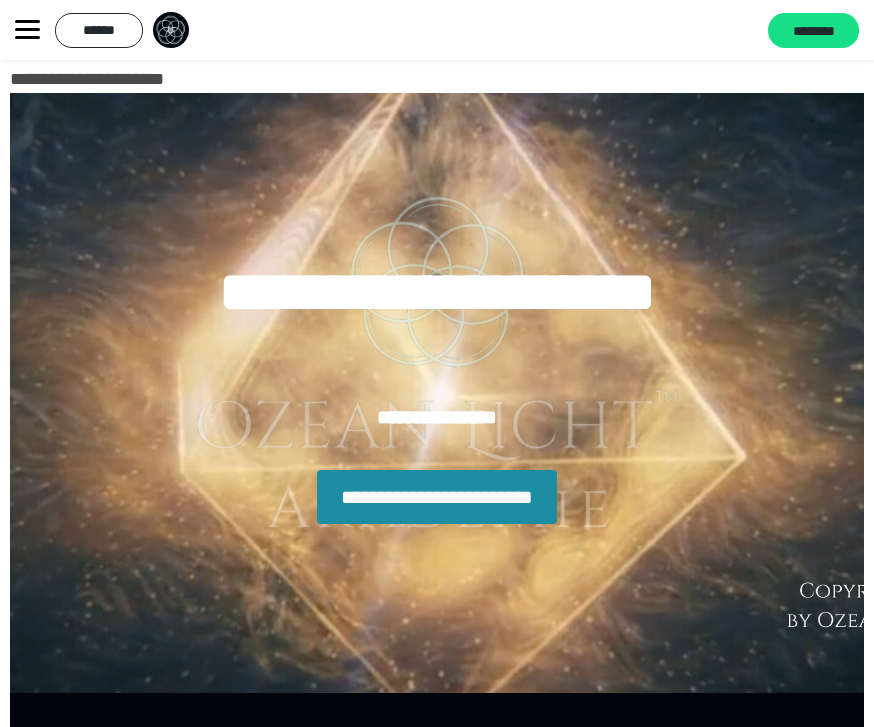 click 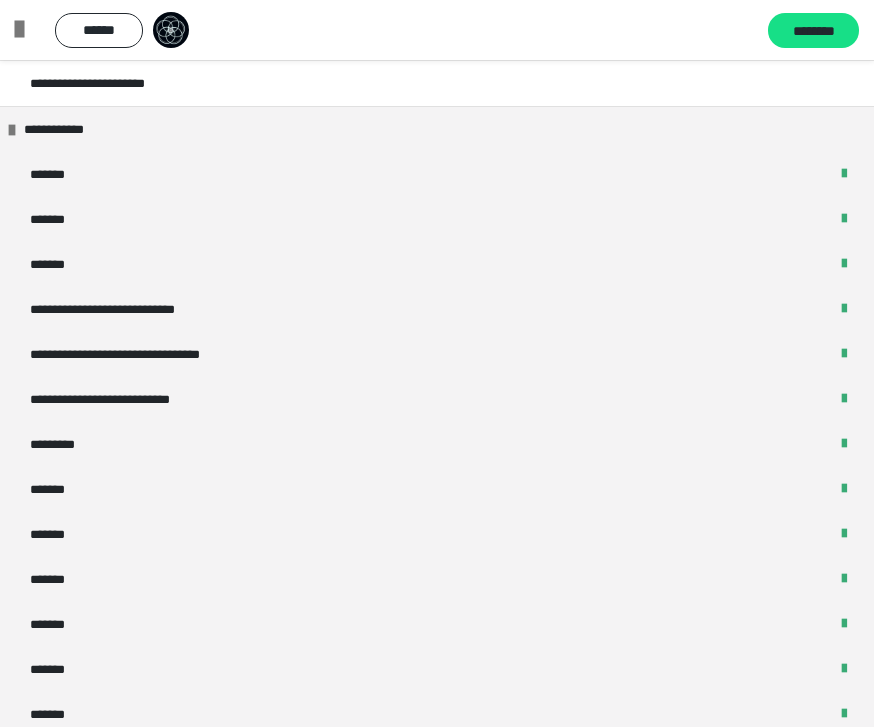 scroll, scrollTop: 253, scrollLeft: 0, axis: vertical 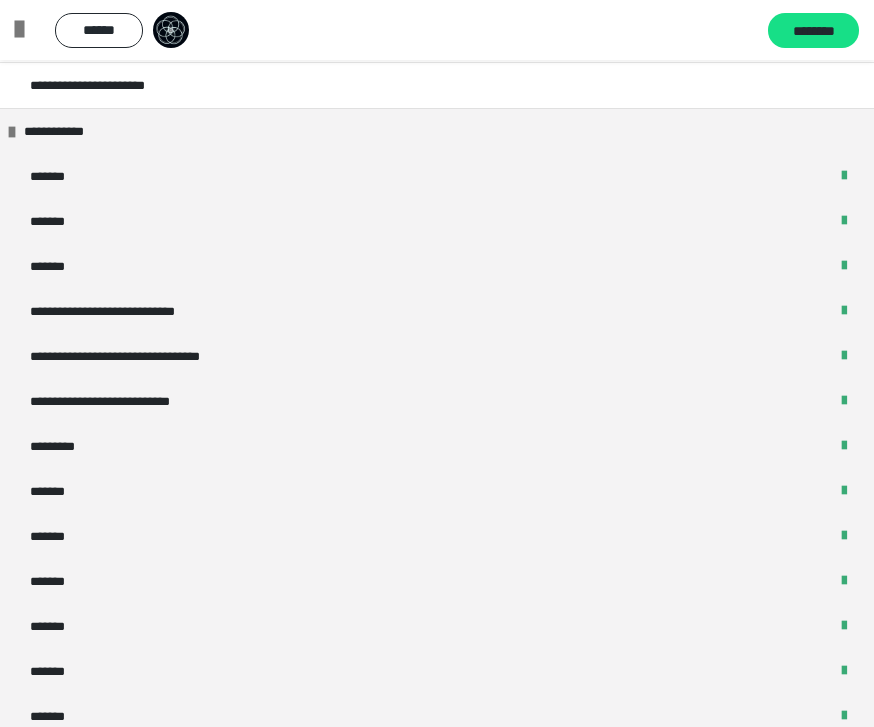 click on "**********" at bounding box center (129, 311) 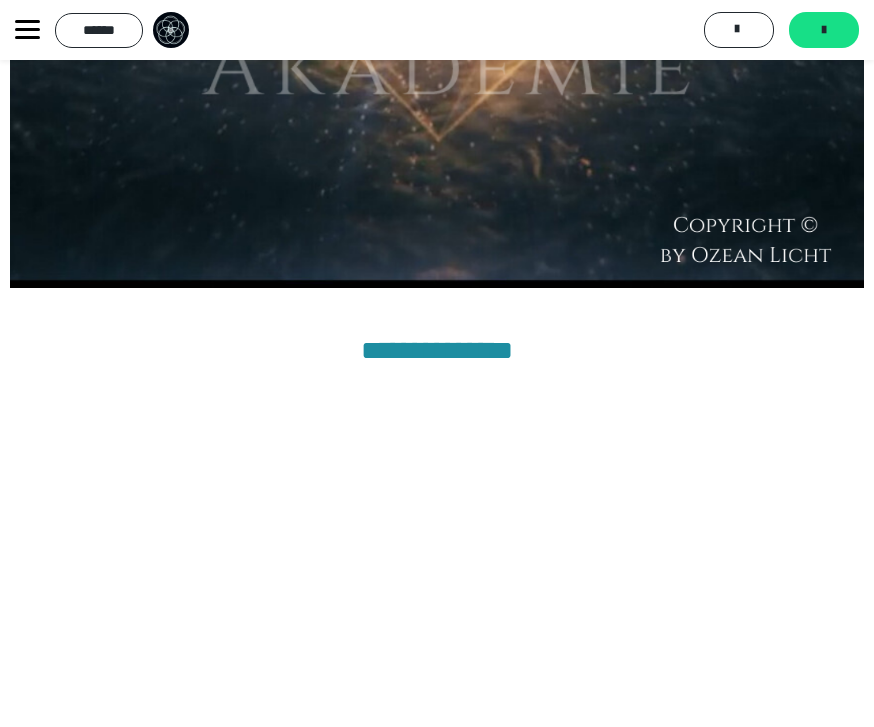 scroll, scrollTop: 743, scrollLeft: 0, axis: vertical 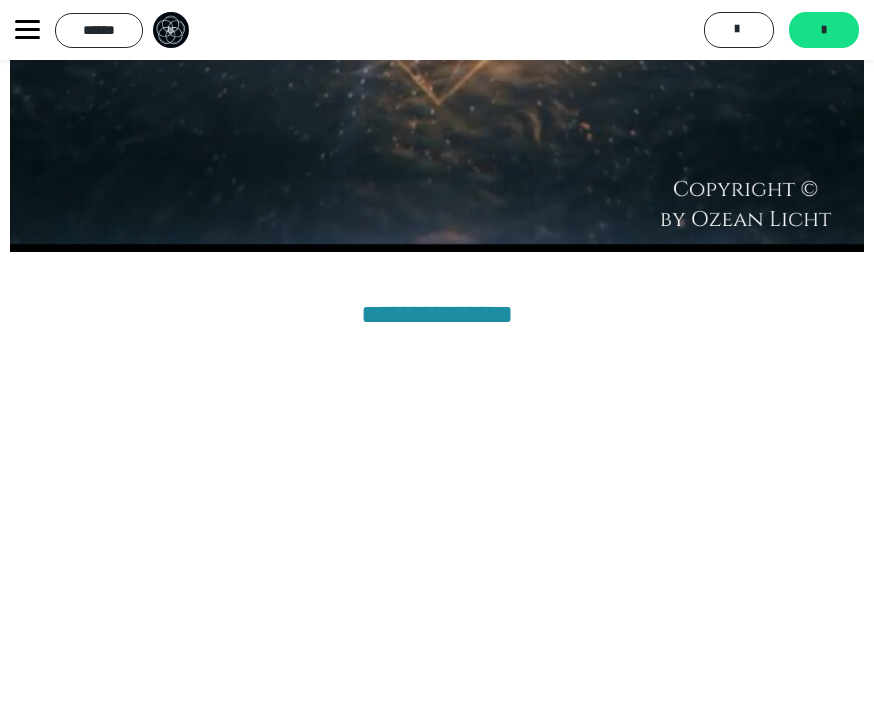 click on "******" at bounding box center (99, 30) 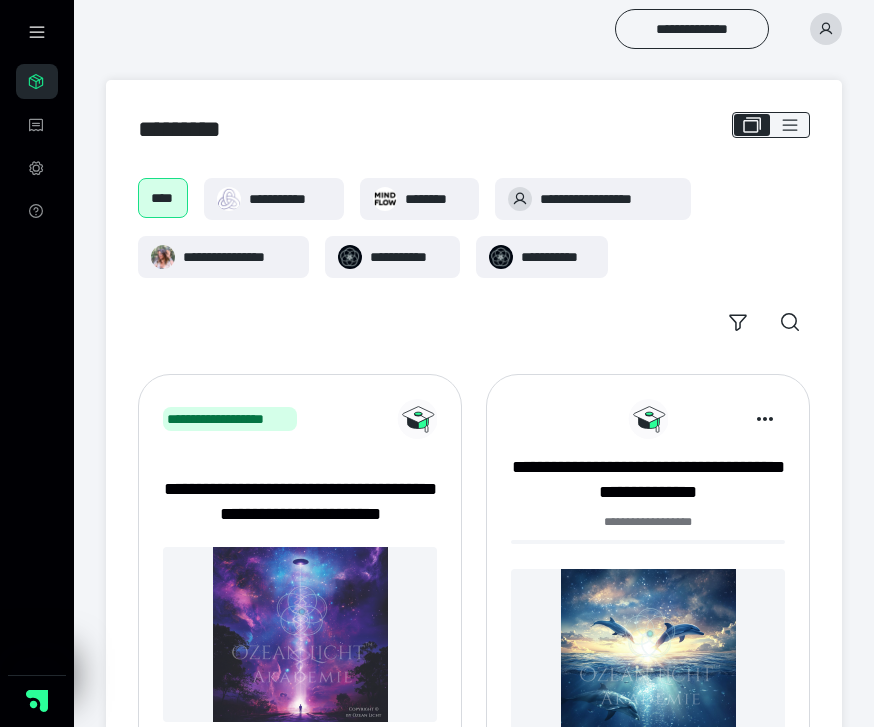 scroll, scrollTop: 1305, scrollLeft: 0, axis: vertical 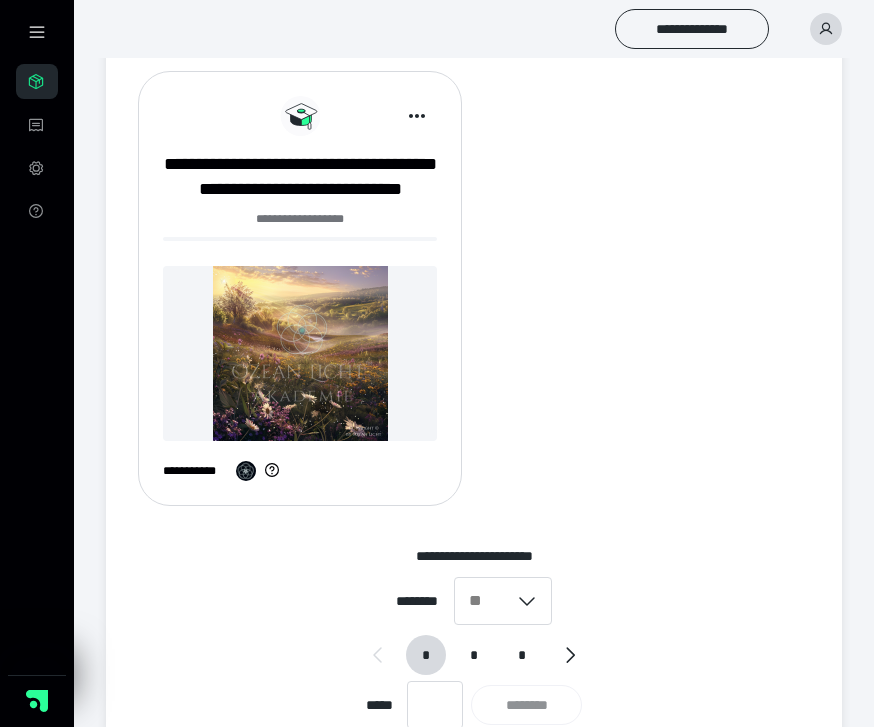click on "*" at bounding box center [474, 655] 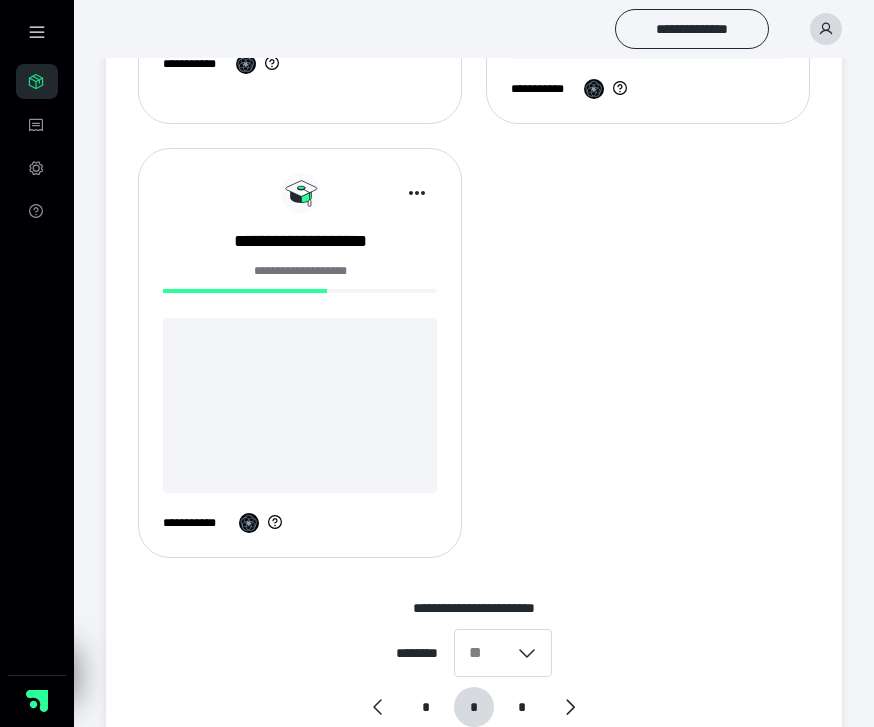 scroll, scrollTop: 2548, scrollLeft: 0, axis: vertical 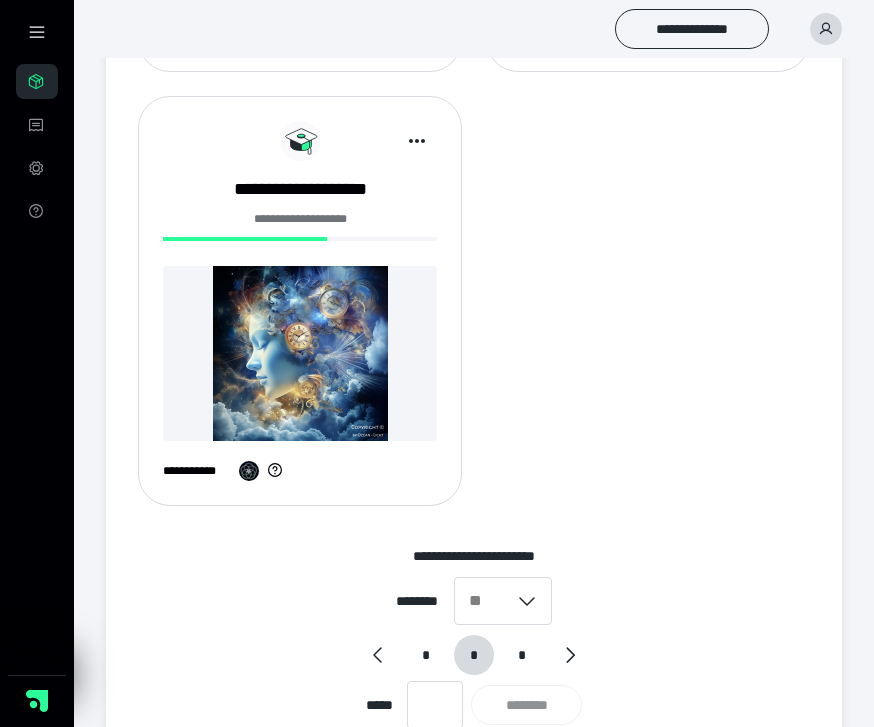 click on "*" at bounding box center [522, 655] 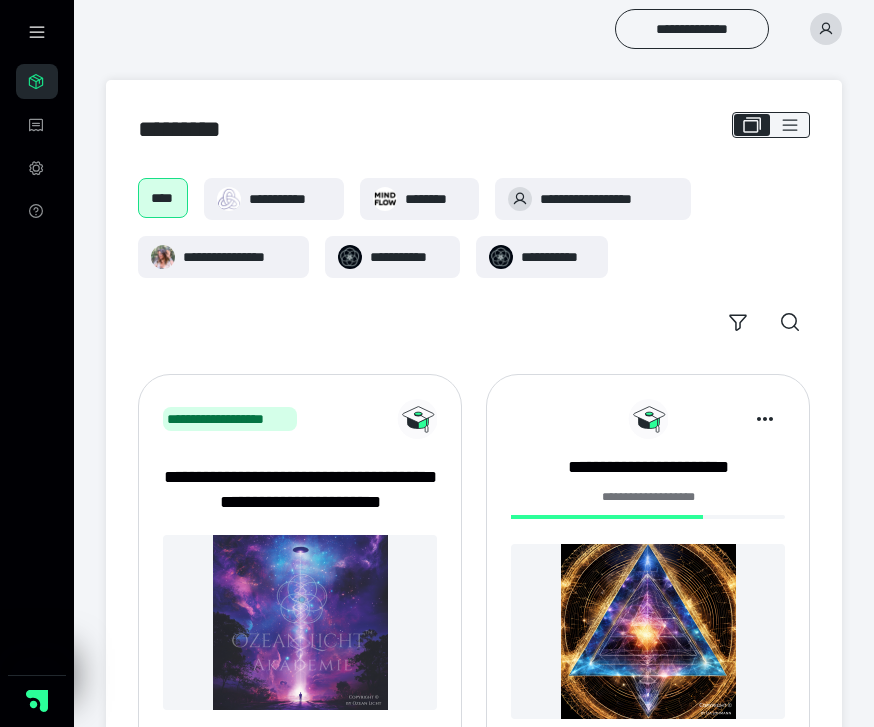 click on "**********" at bounding box center [648, 503] 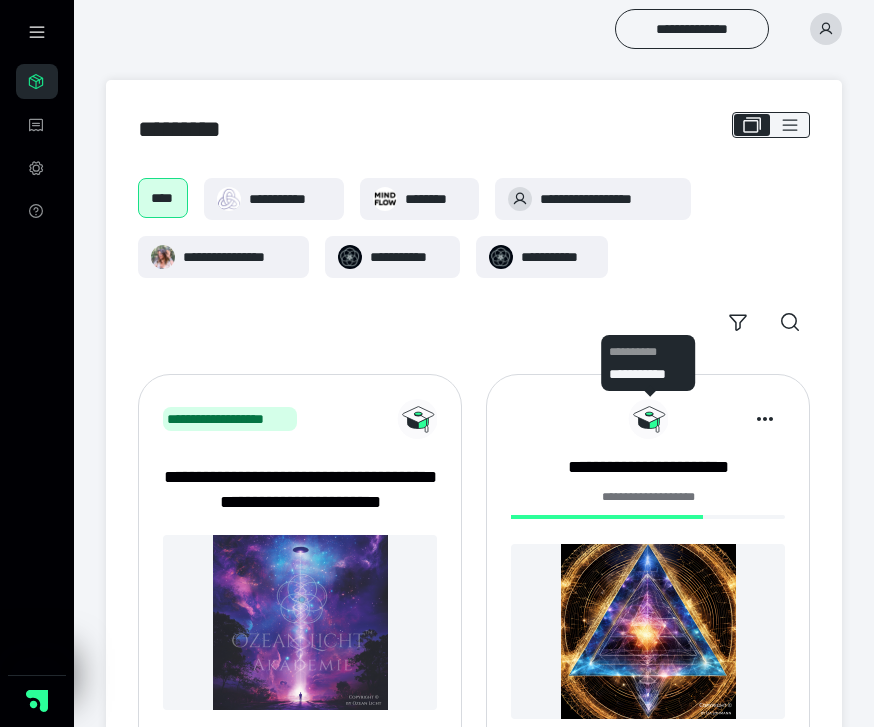 click 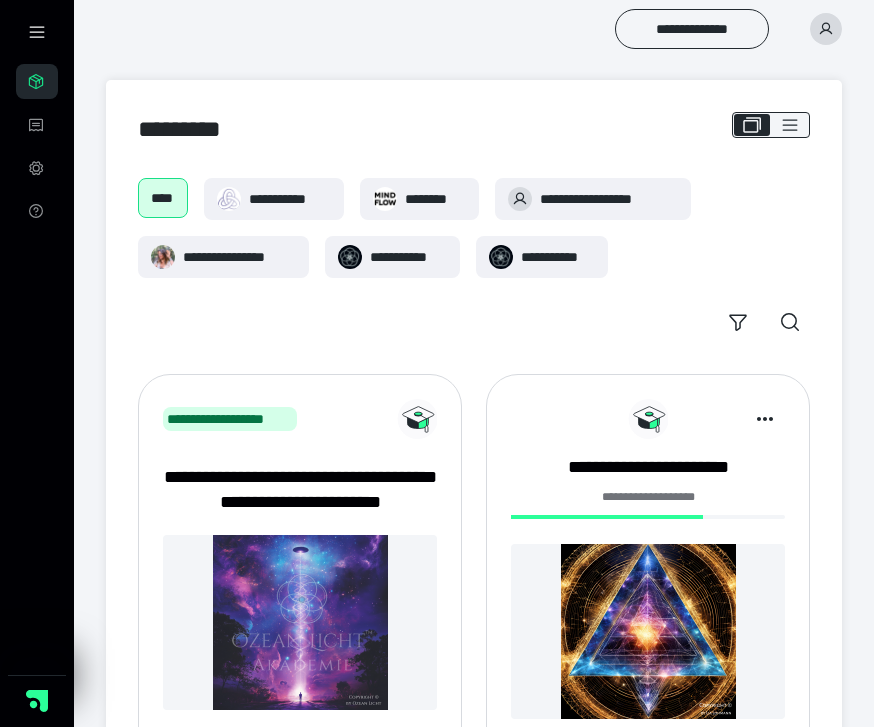 click at bounding box center [648, 631] 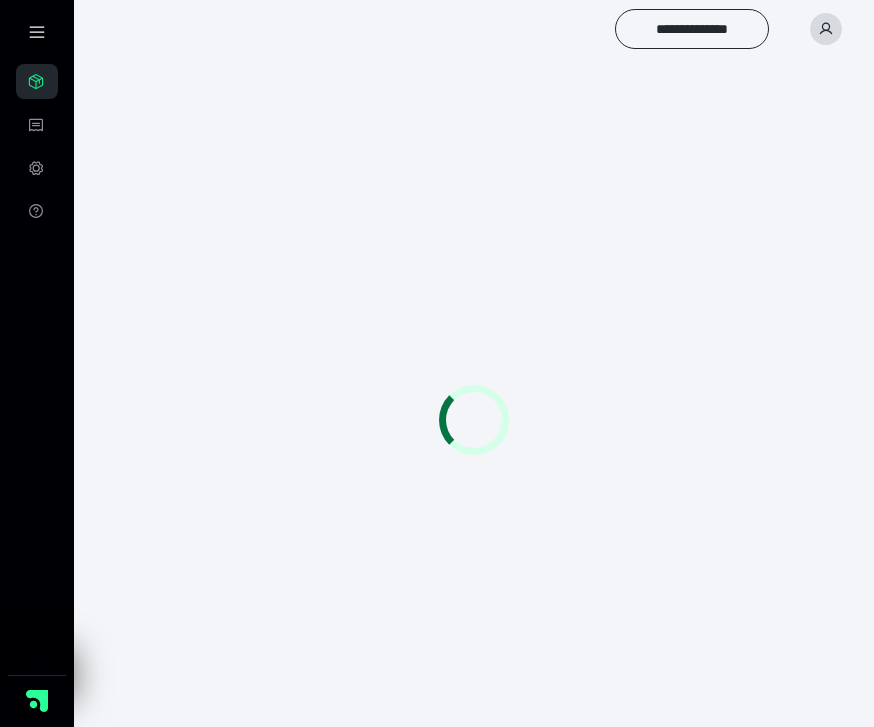 scroll, scrollTop: 0, scrollLeft: 0, axis: both 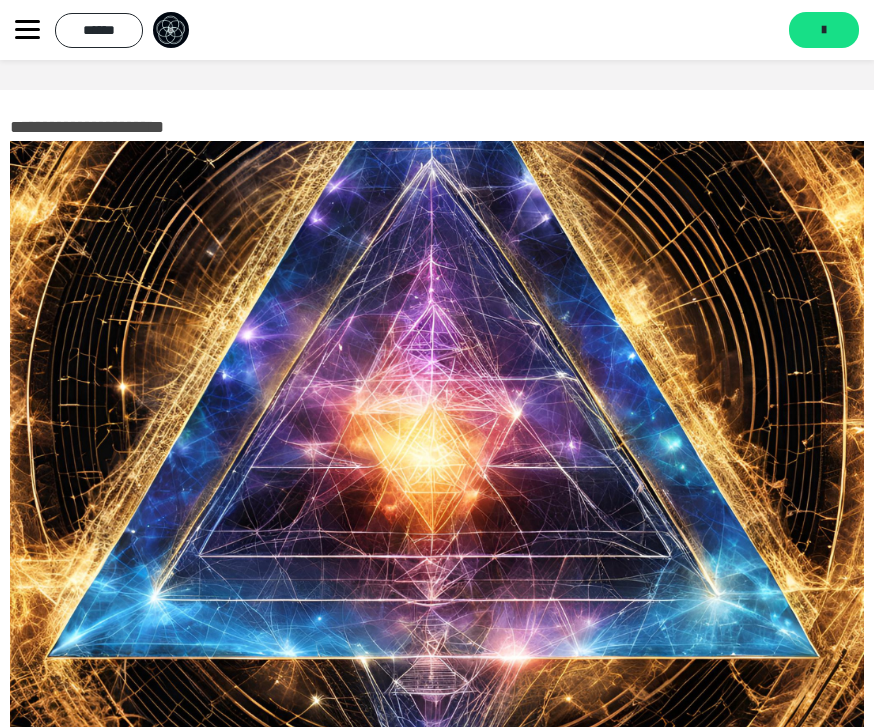 click on "**********" at bounding box center [94, 30] 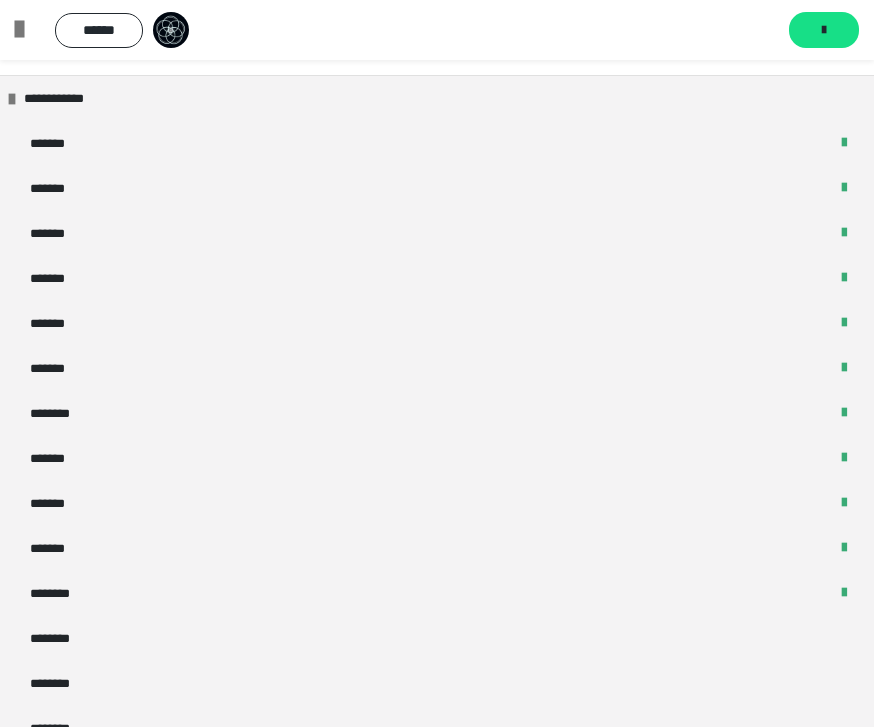 scroll, scrollTop: 148, scrollLeft: 0, axis: vertical 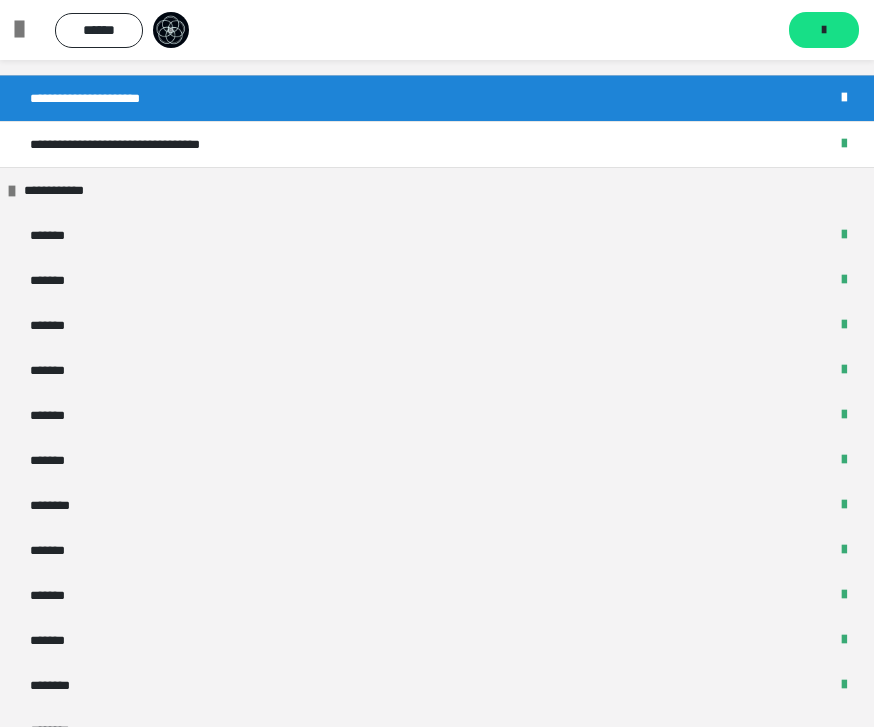 click on "*******" at bounding box center [55, 235] 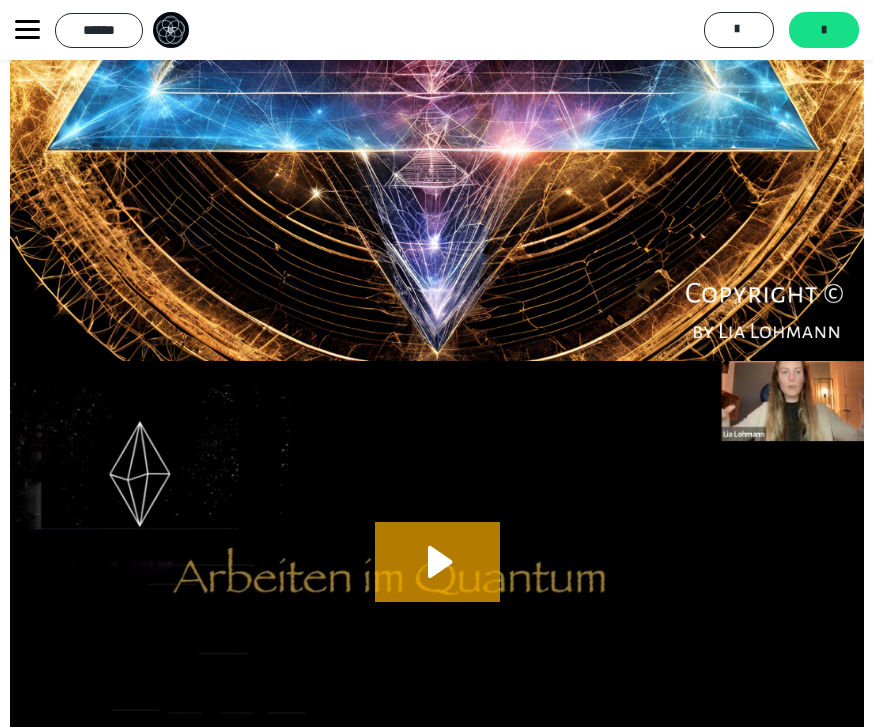 scroll, scrollTop: 703, scrollLeft: 0, axis: vertical 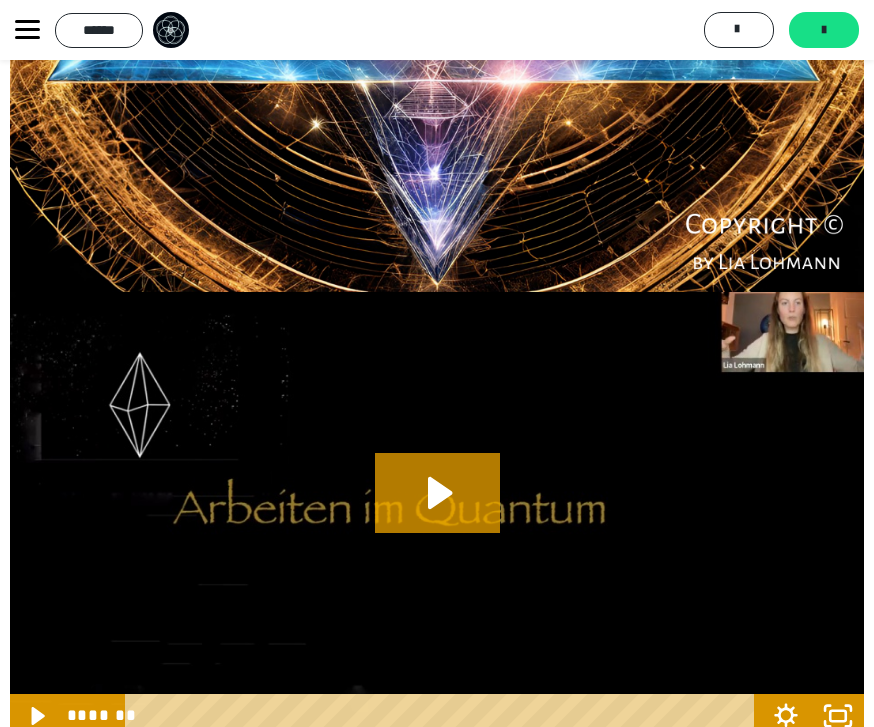 click on "*******" at bounding box center (824, 30) 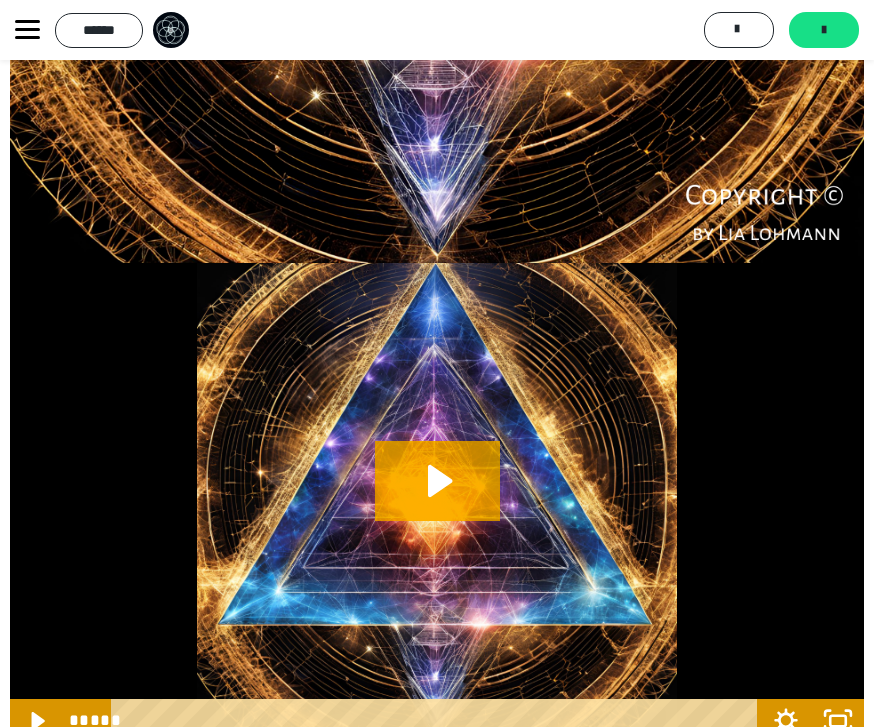 scroll, scrollTop: 738, scrollLeft: 0, axis: vertical 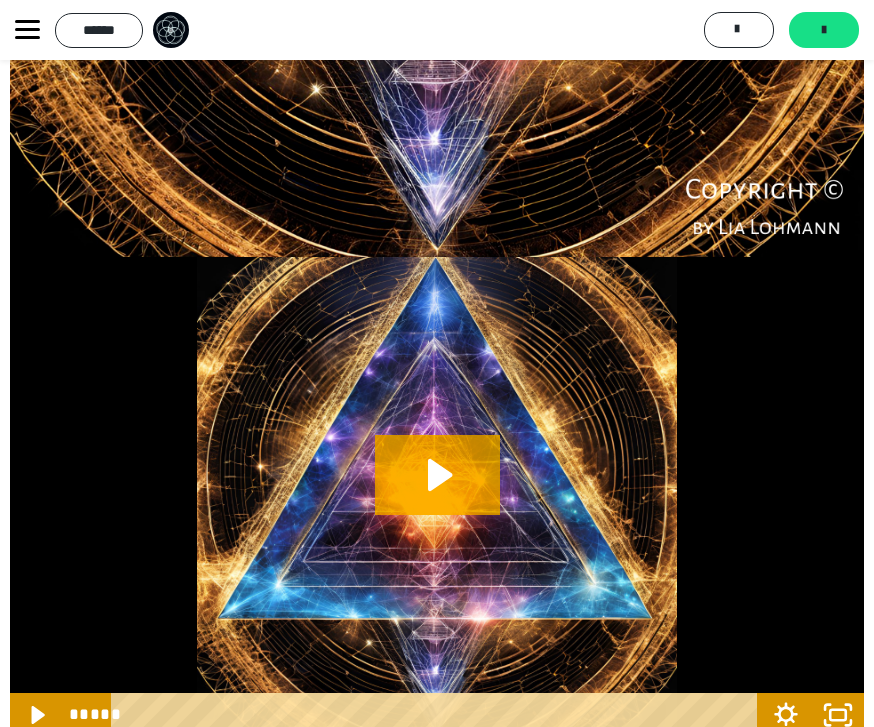 click 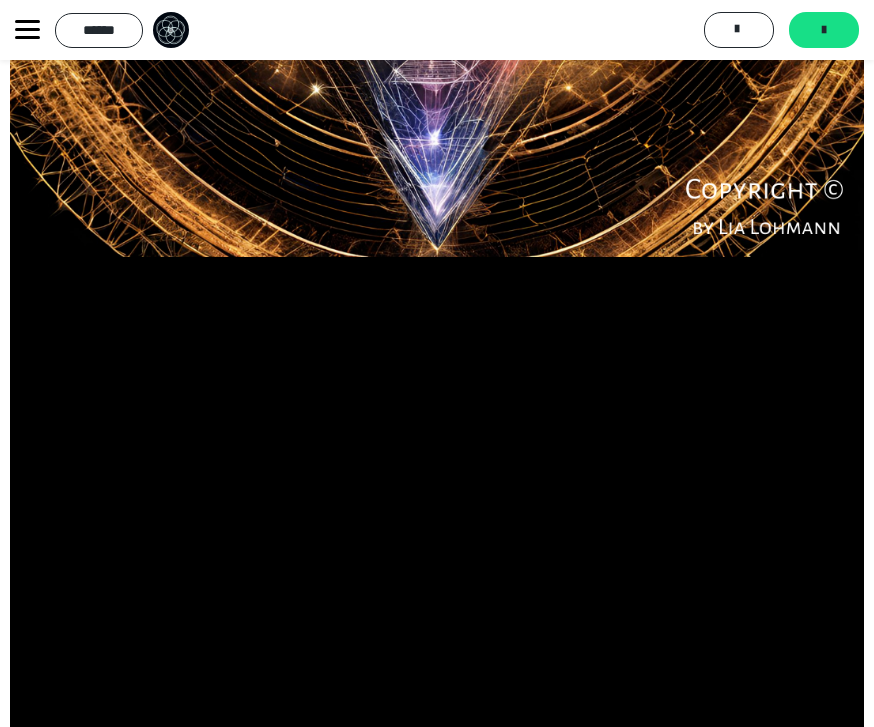 click at bounding box center [437, 497] 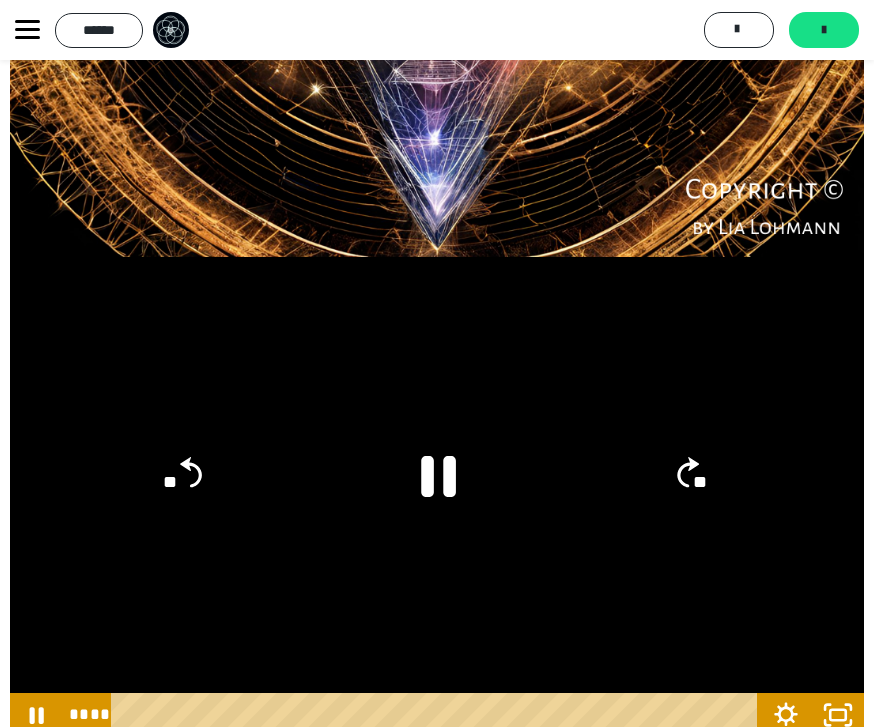 click 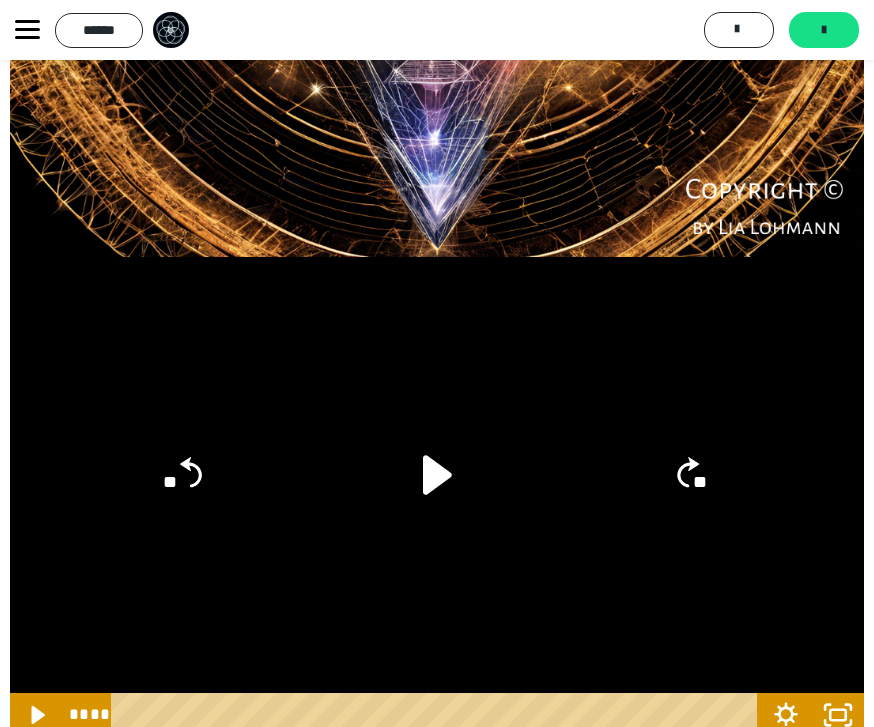 click on "*******" at bounding box center (824, 30) 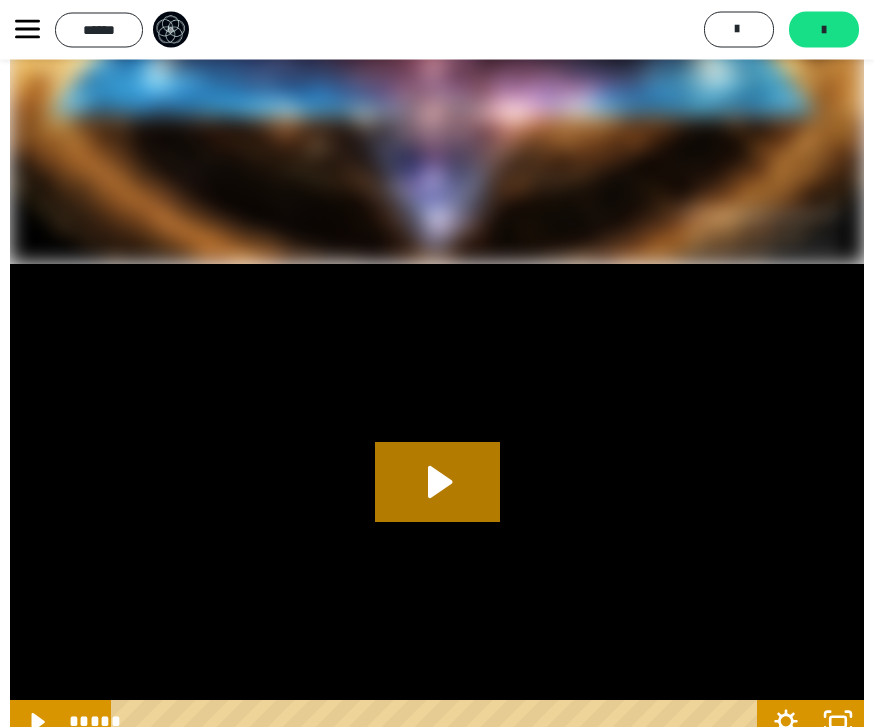scroll, scrollTop: 484, scrollLeft: 0, axis: vertical 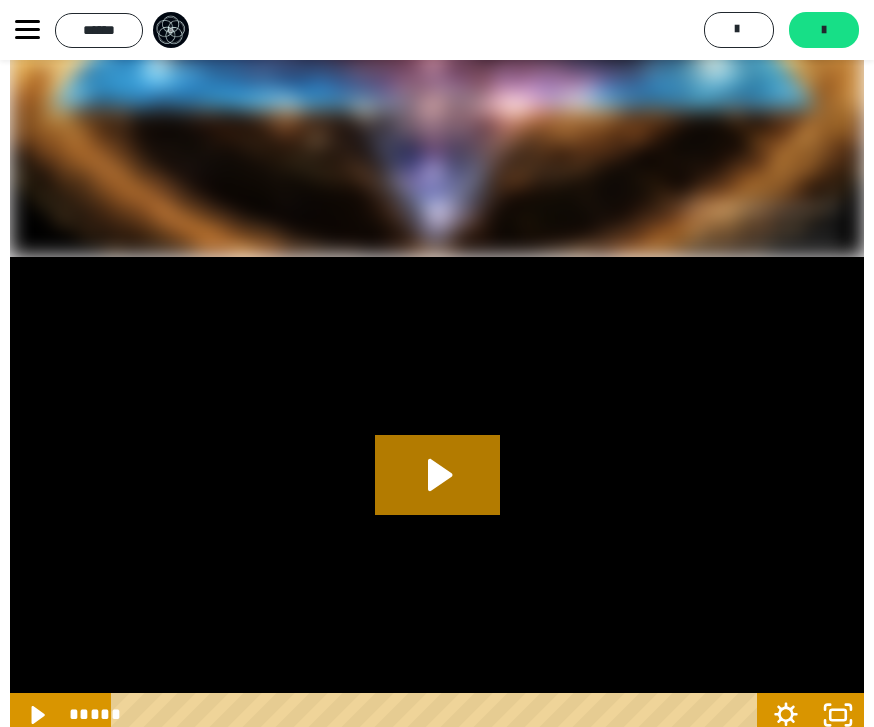 click 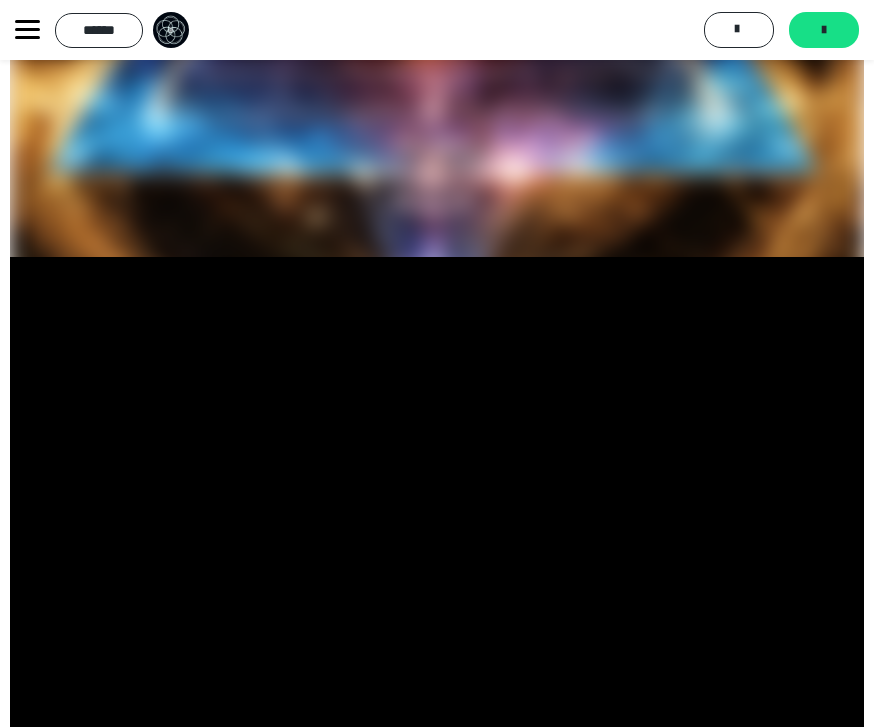 click at bounding box center (737, 29) 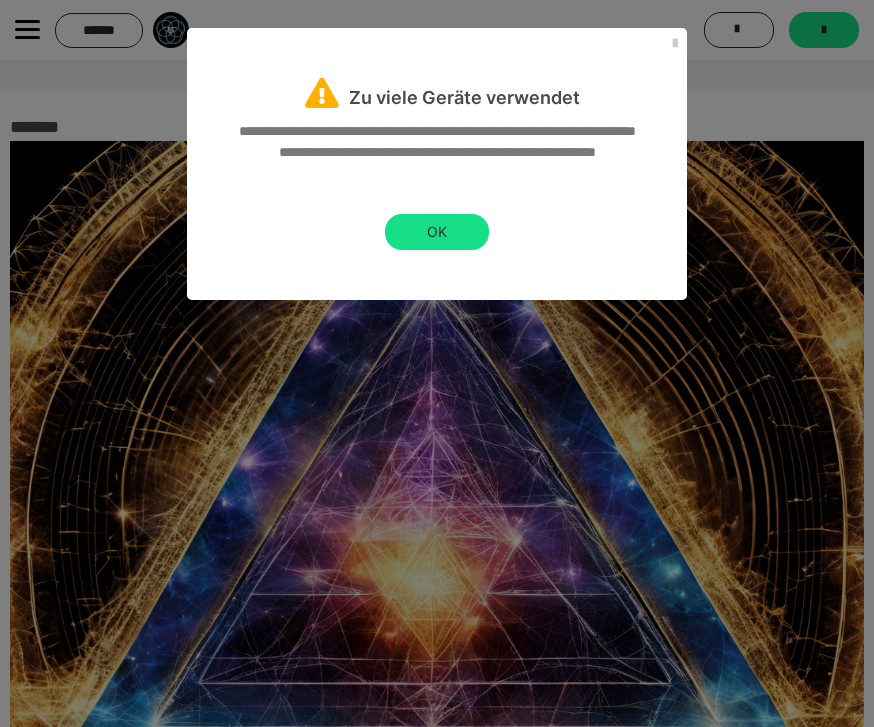 click on "OK" at bounding box center (437, 232) 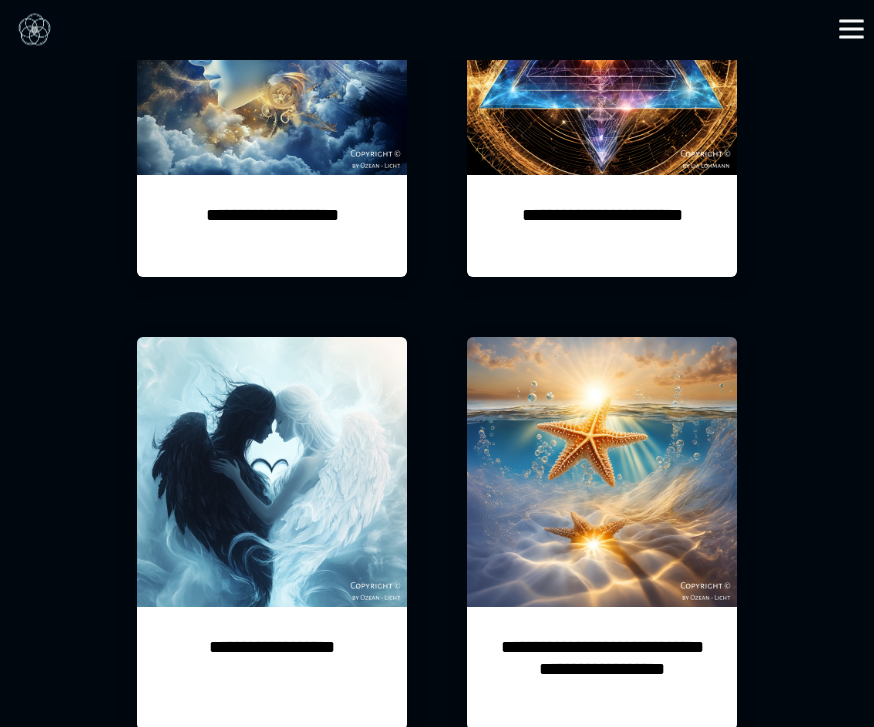 scroll, scrollTop: 839, scrollLeft: 0, axis: vertical 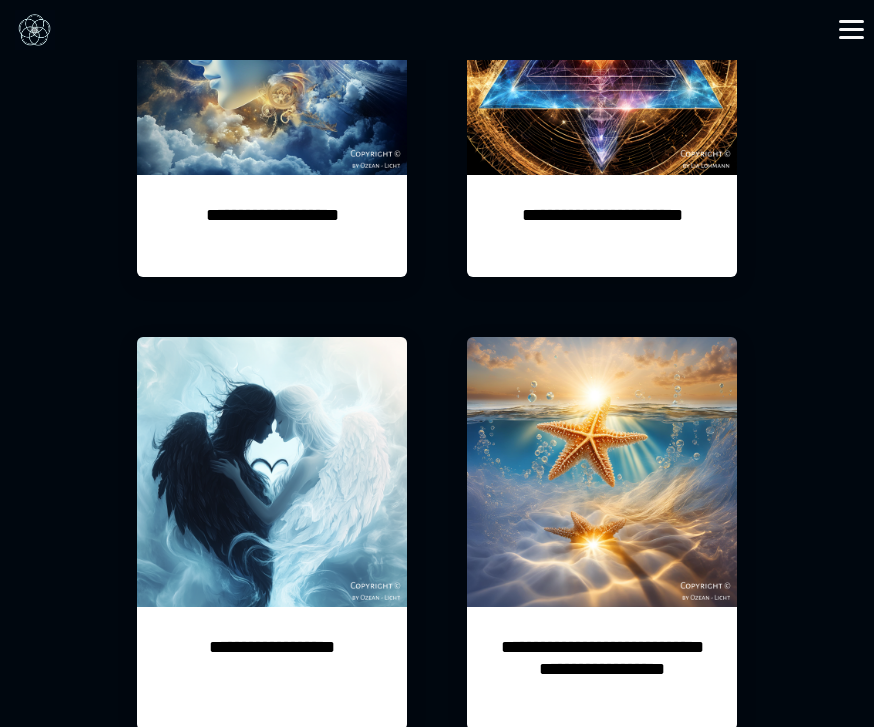 click at bounding box center (272, 472) 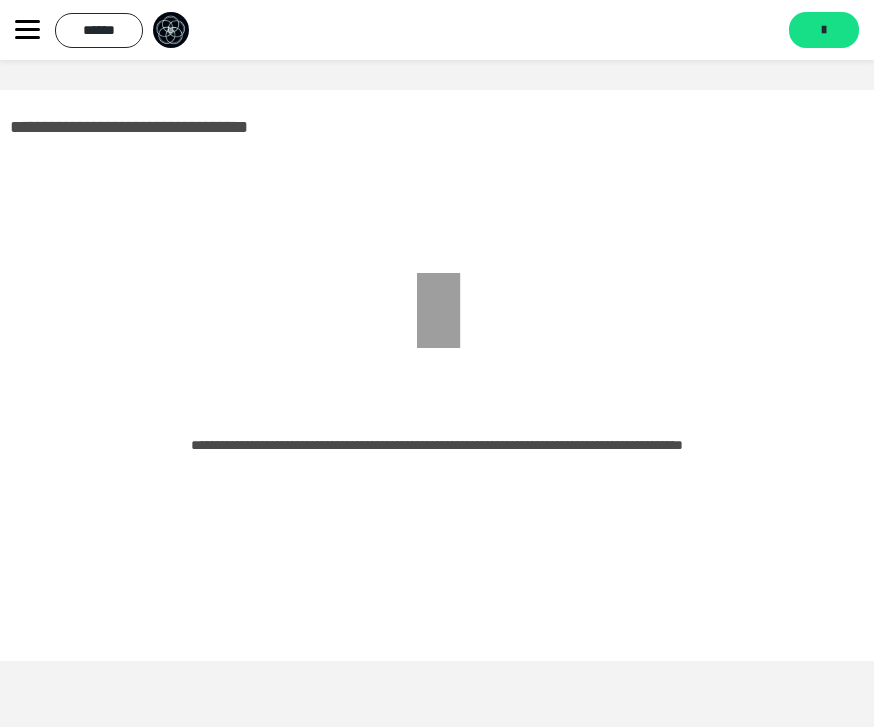 click 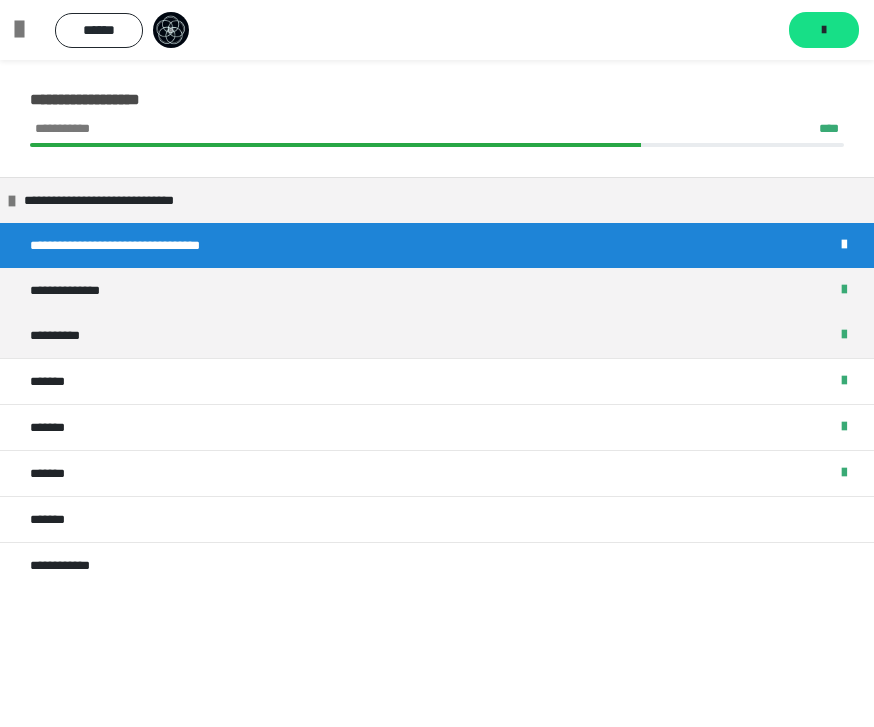 click on "******" at bounding box center (99, 30) 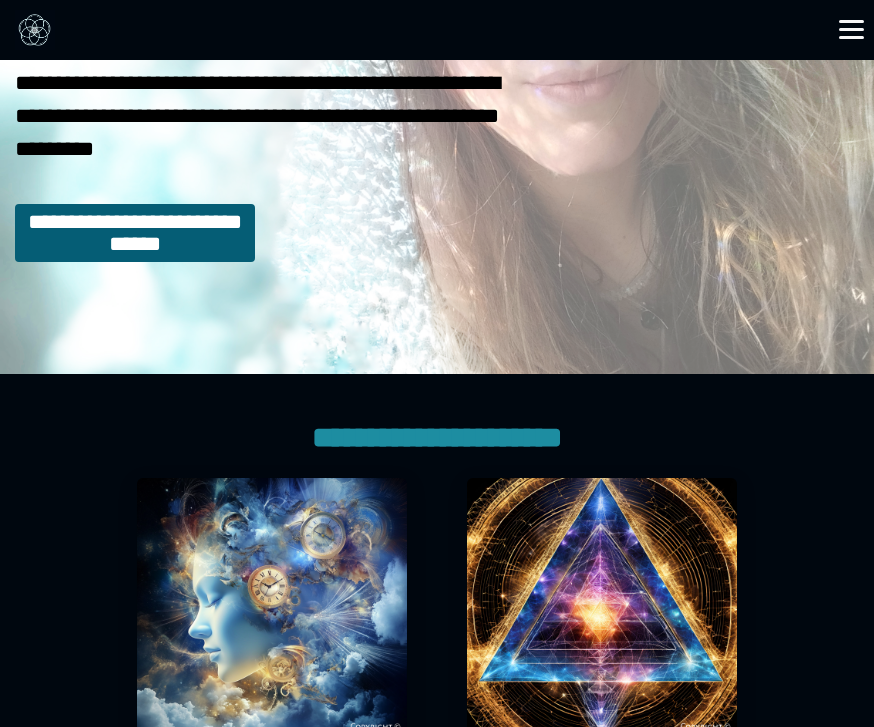 scroll, scrollTop: 0, scrollLeft: 0, axis: both 